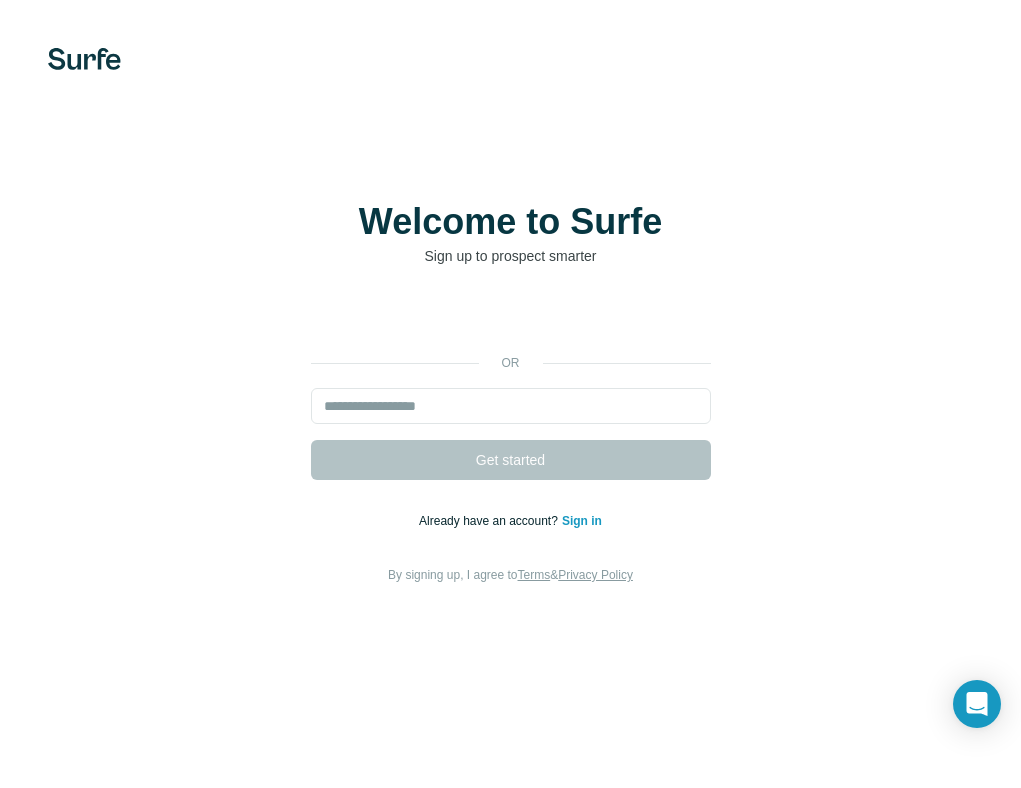 scroll, scrollTop: 0, scrollLeft: 0, axis: both 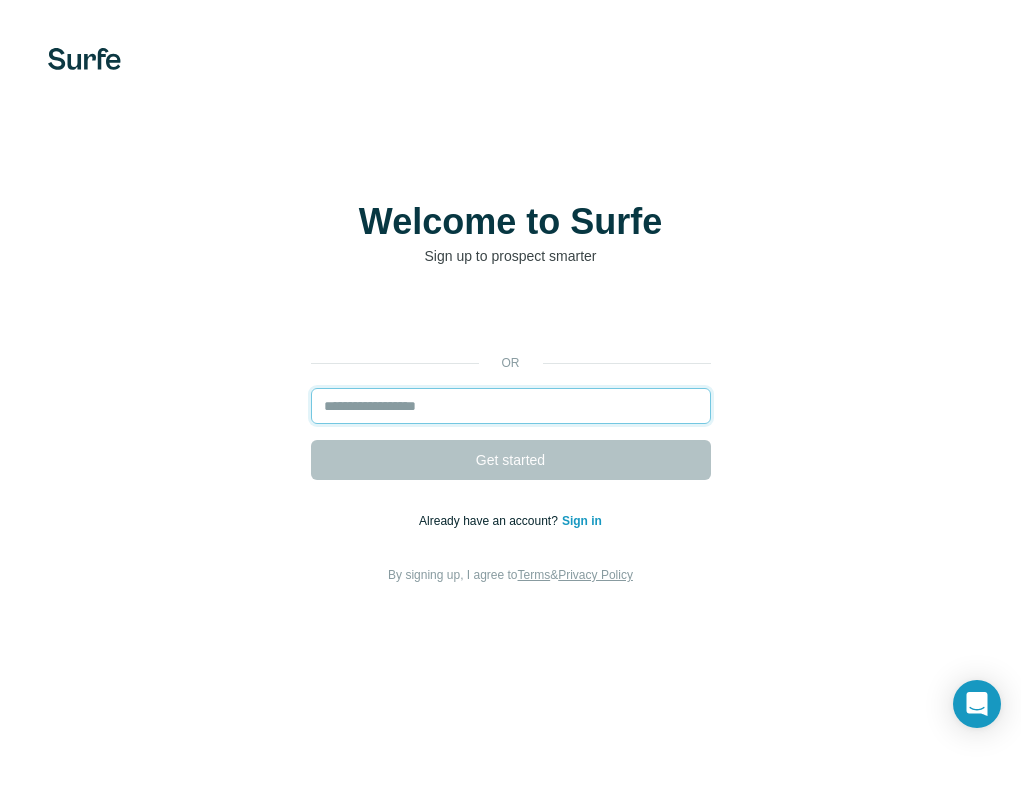 click at bounding box center [511, 406] 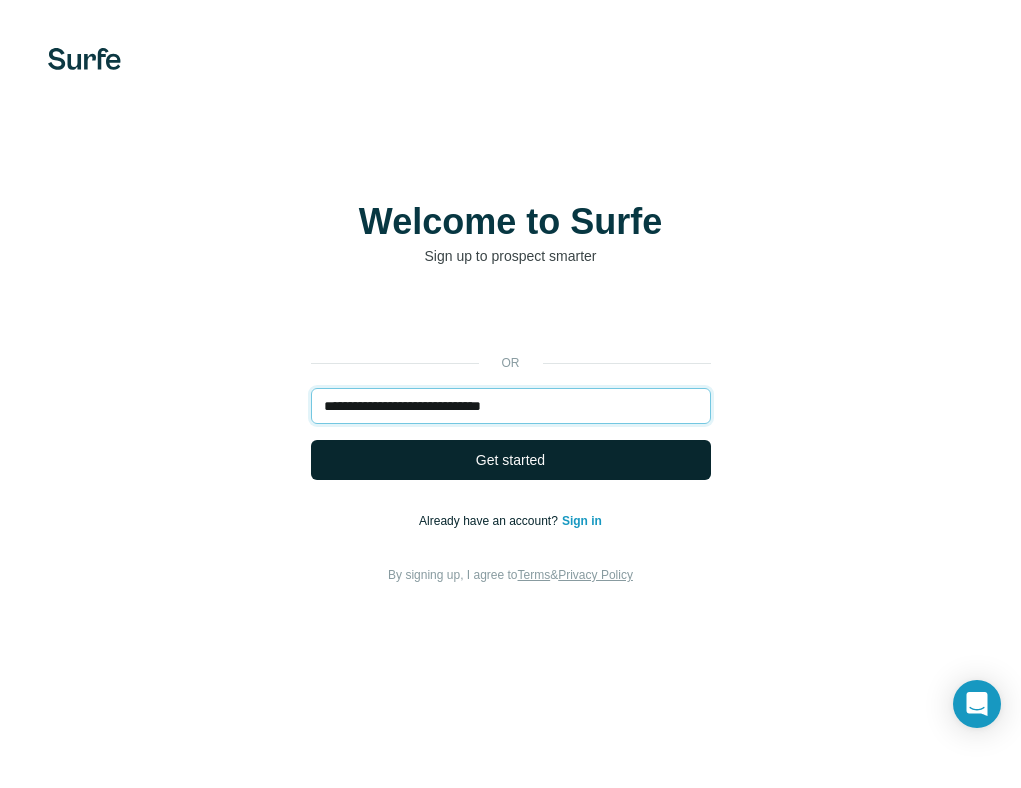 type on "**********" 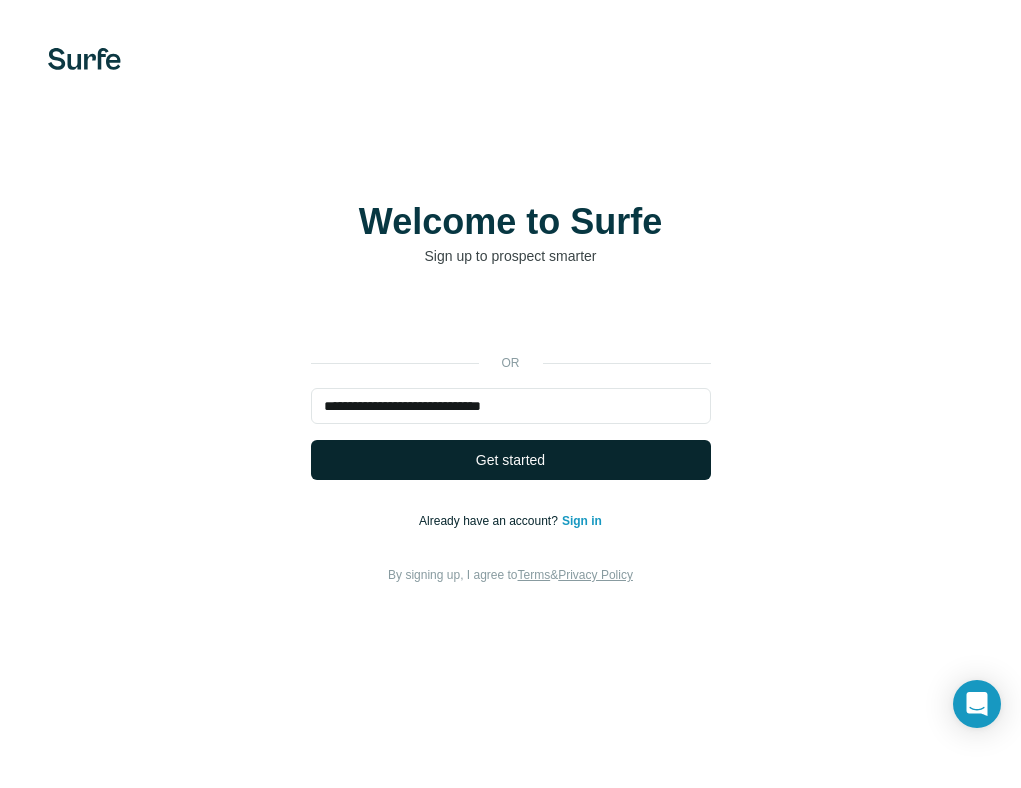 click on "Get started" at bounding box center [511, 460] 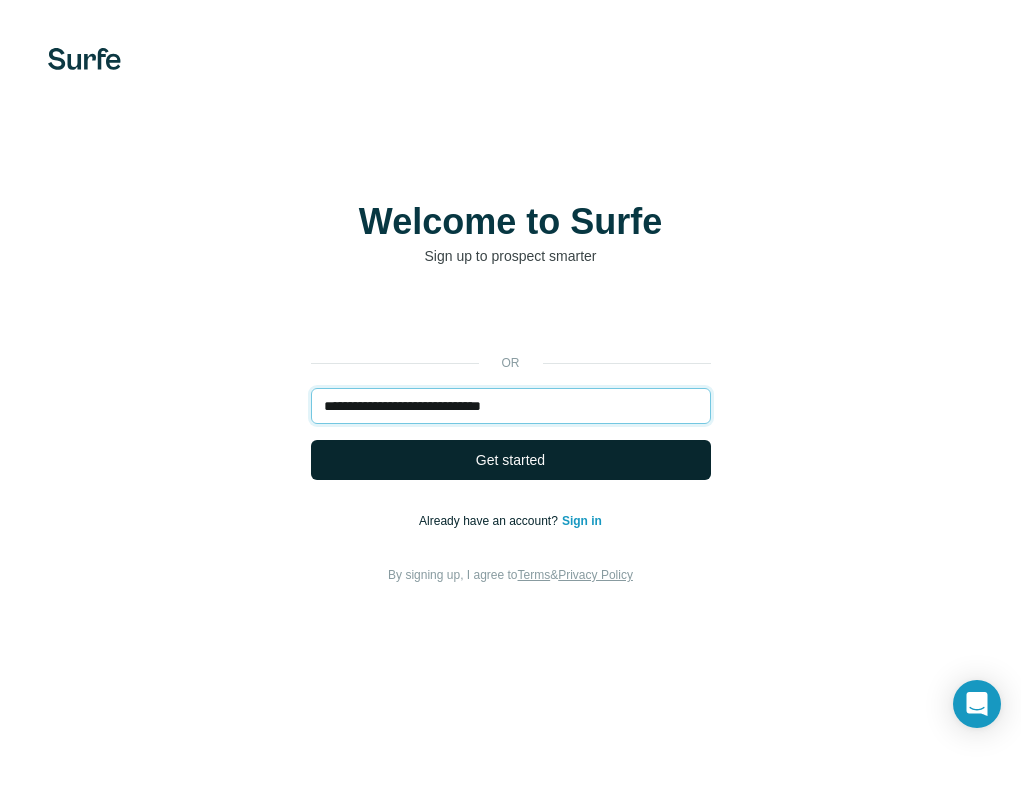 click on "**********" at bounding box center (511, 406) 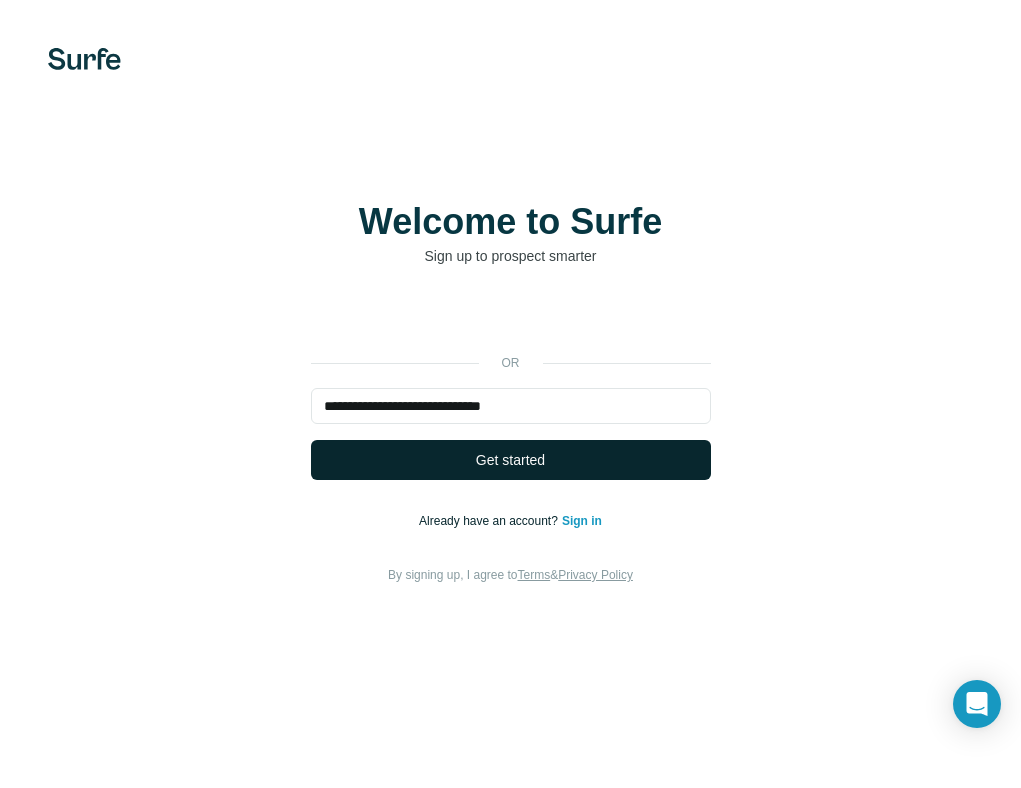 click on "Get started" at bounding box center (510, 460) 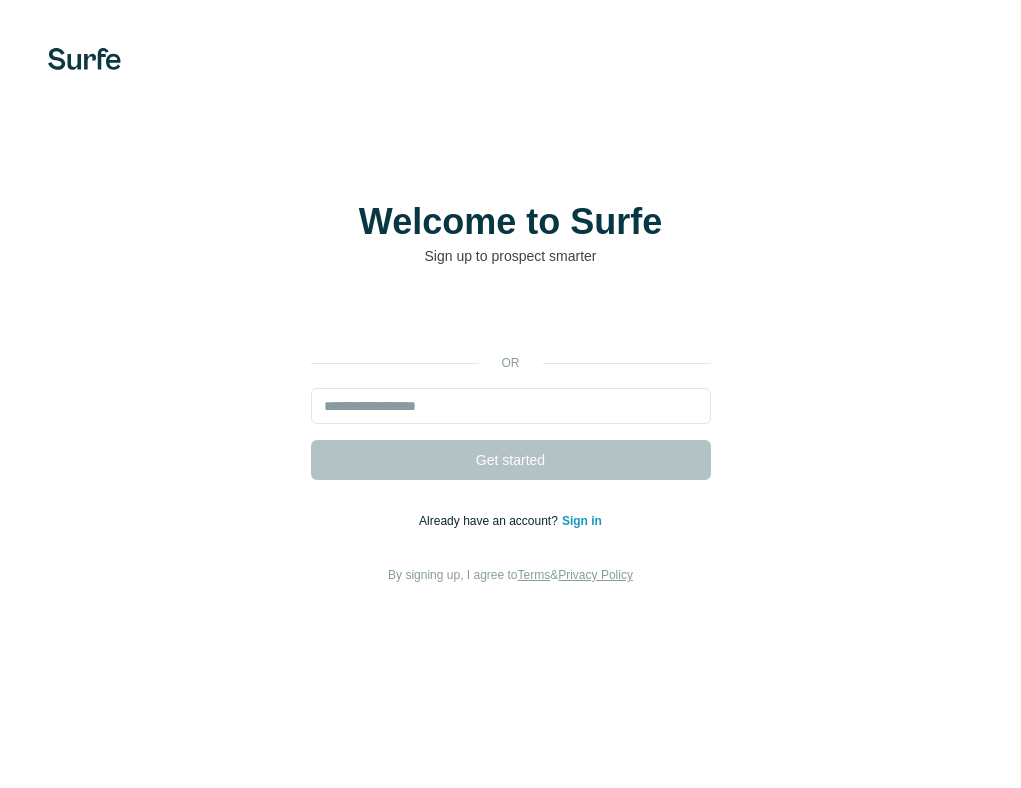 scroll, scrollTop: 0, scrollLeft: 0, axis: both 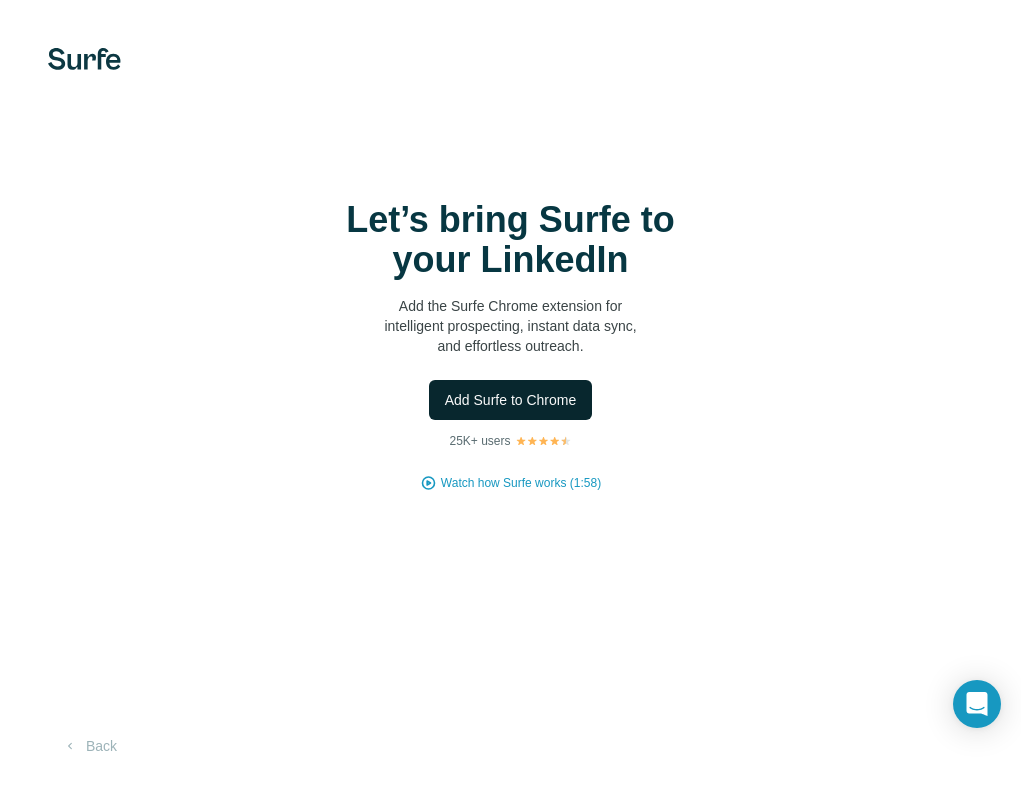 click on "Add Surfe to Chrome" at bounding box center (511, 400) 